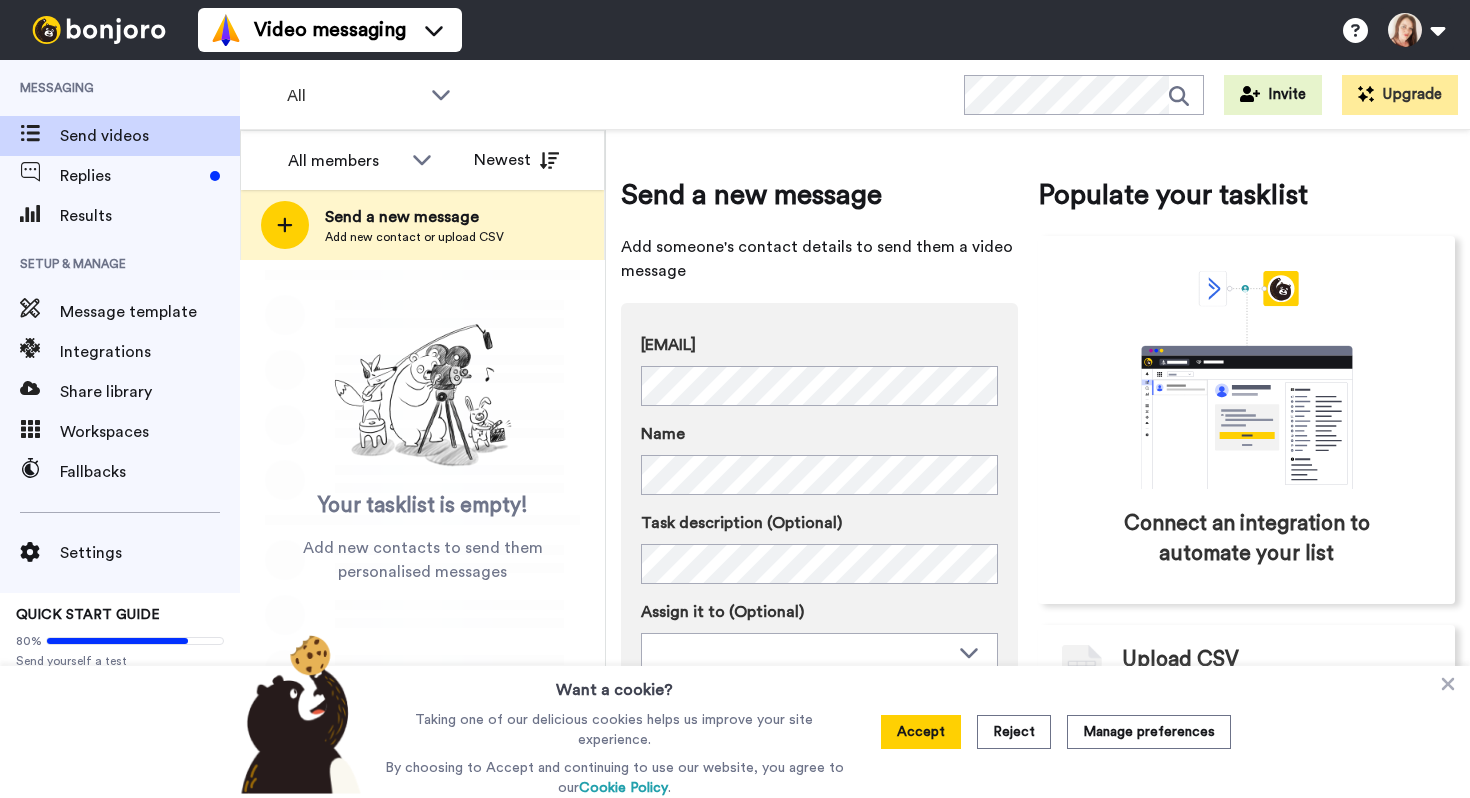 scroll, scrollTop: 0, scrollLeft: 0, axis: both 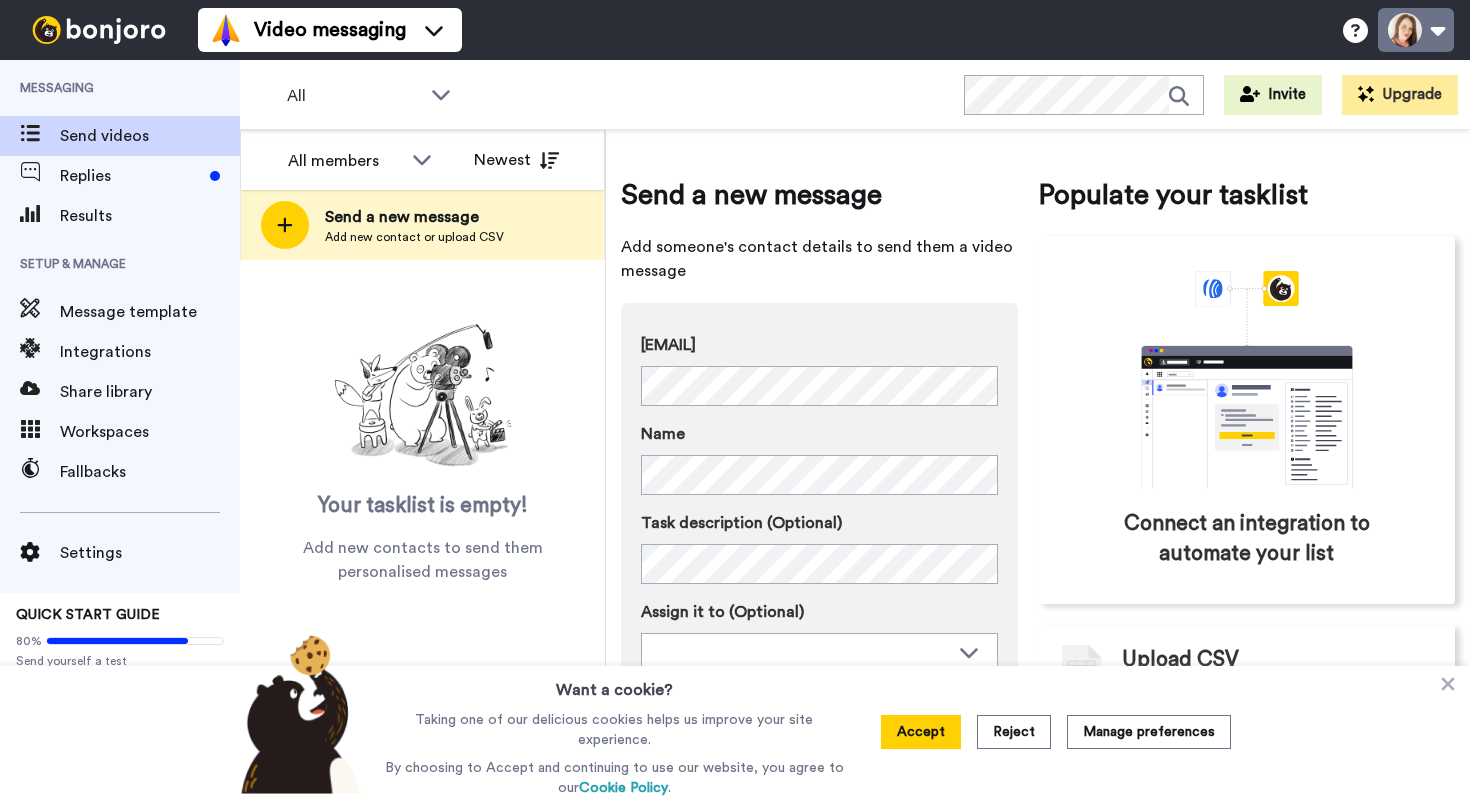 click at bounding box center (1416, 30) 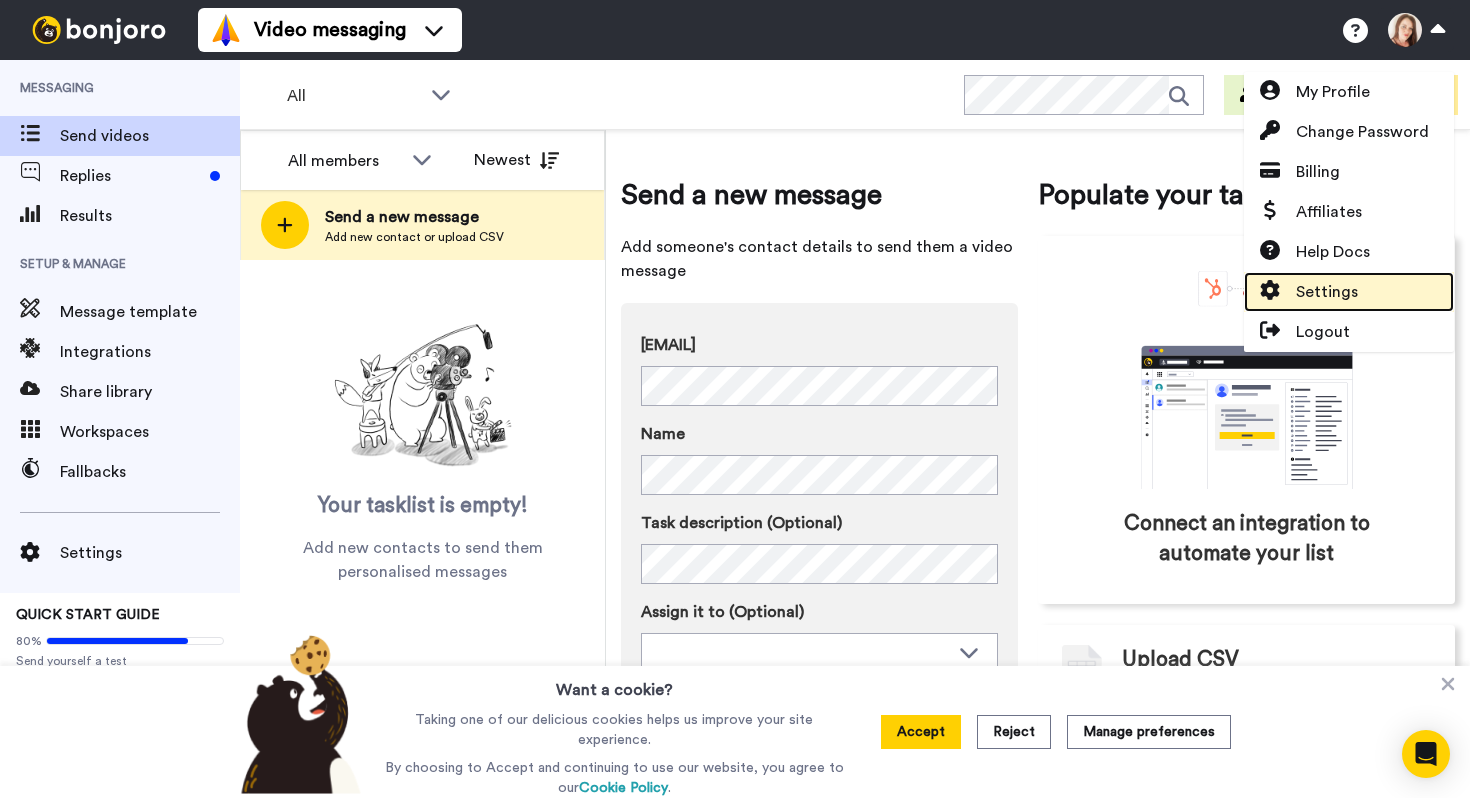 click on "Settings" at bounding box center (1327, 292) 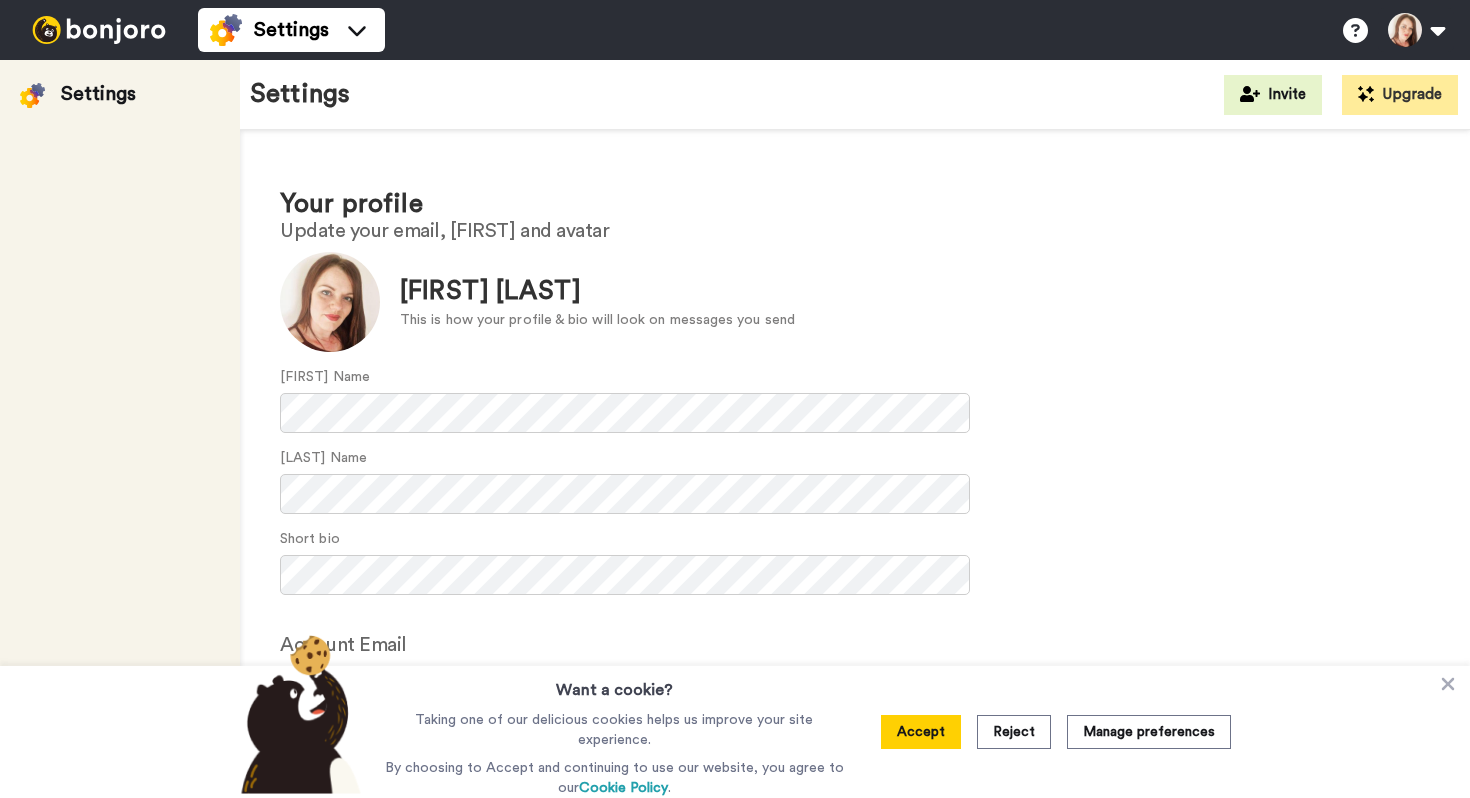scroll, scrollTop: 0, scrollLeft: 0, axis: both 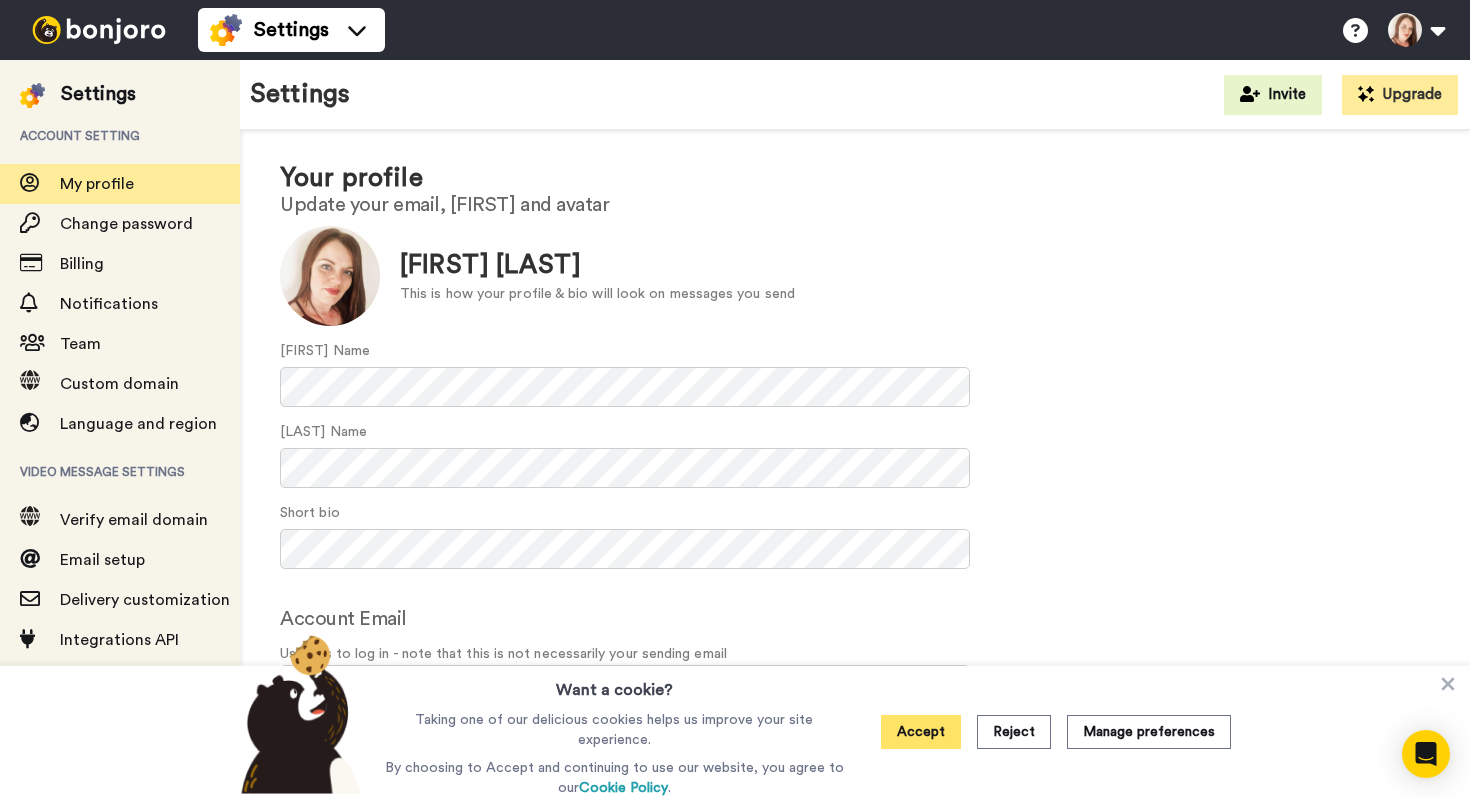 click on "Accept" at bounding box center [921, 732] 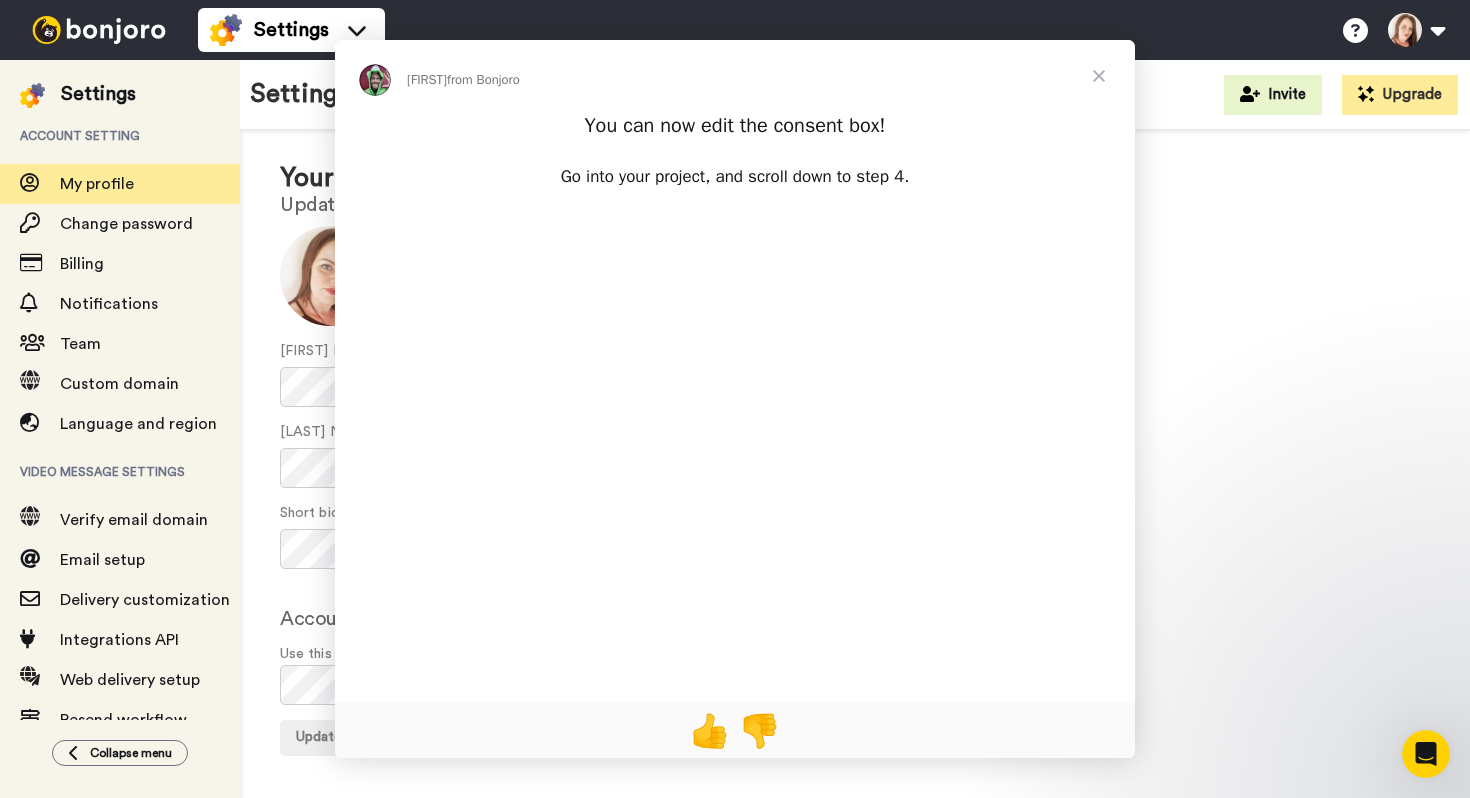 scroll, scrollTop: 0, scrollLeft: 0, axis: both 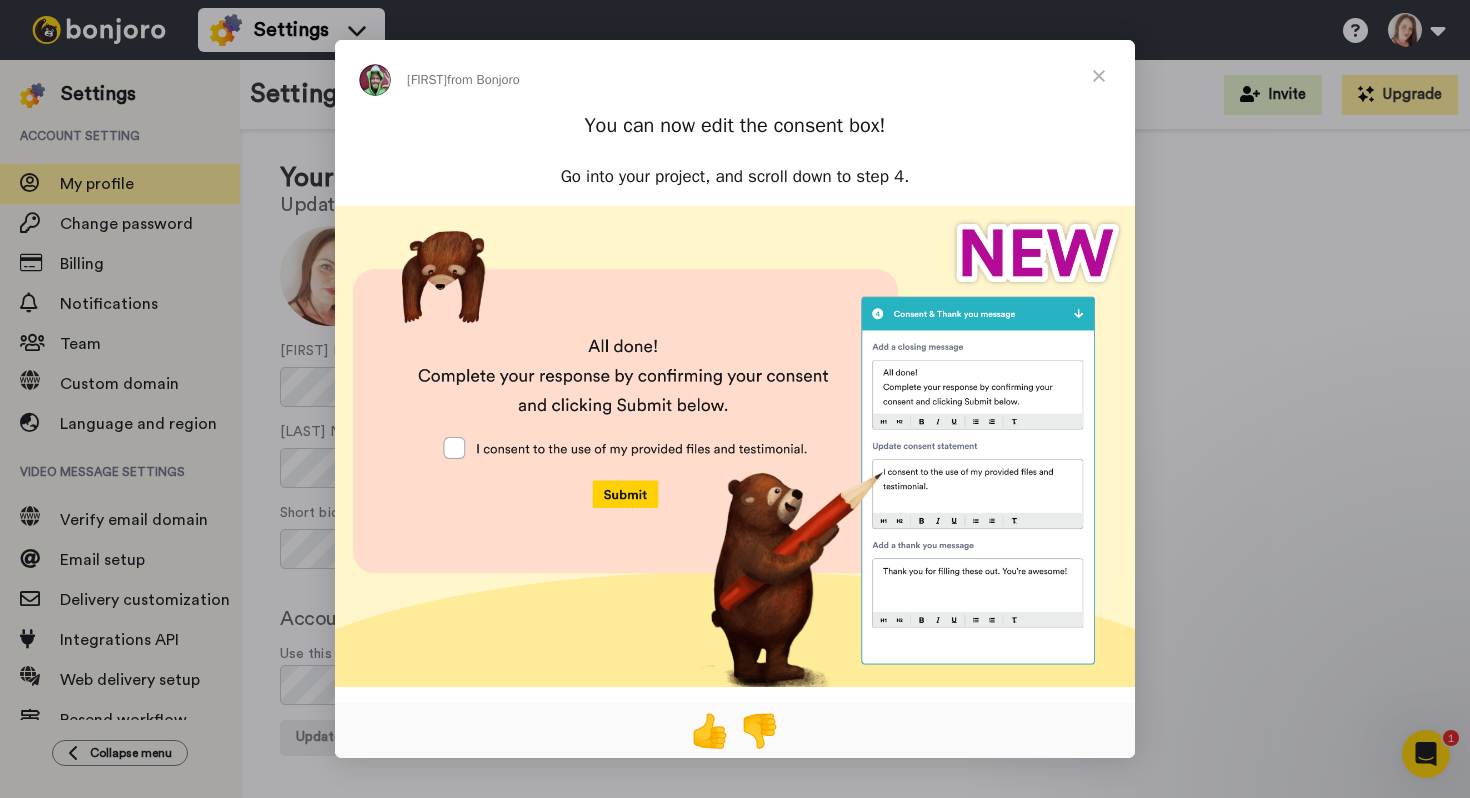 click at bounding box center [1099, 76] 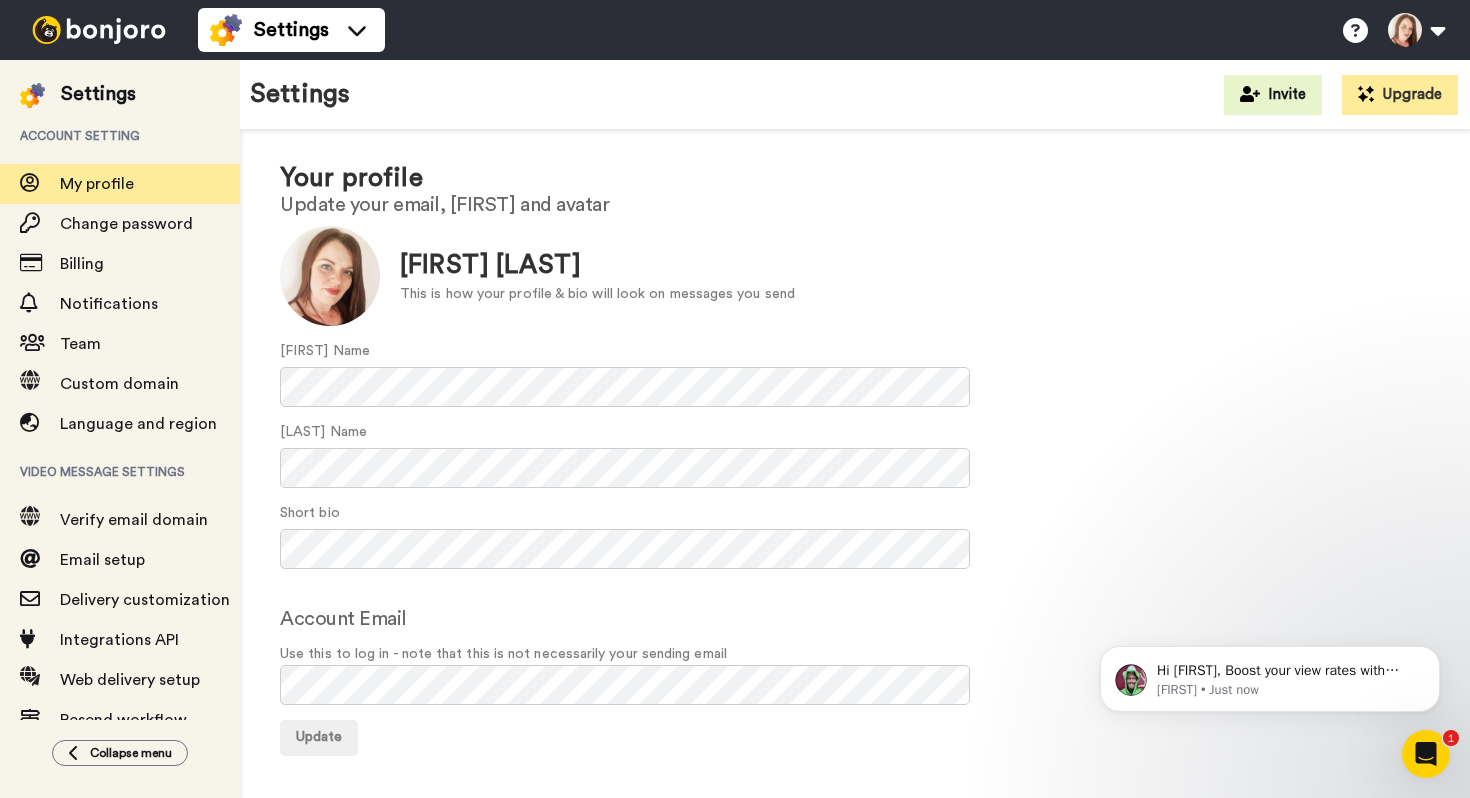 scroll, scrollTop: 0, scrollLeft: 0, axis: both 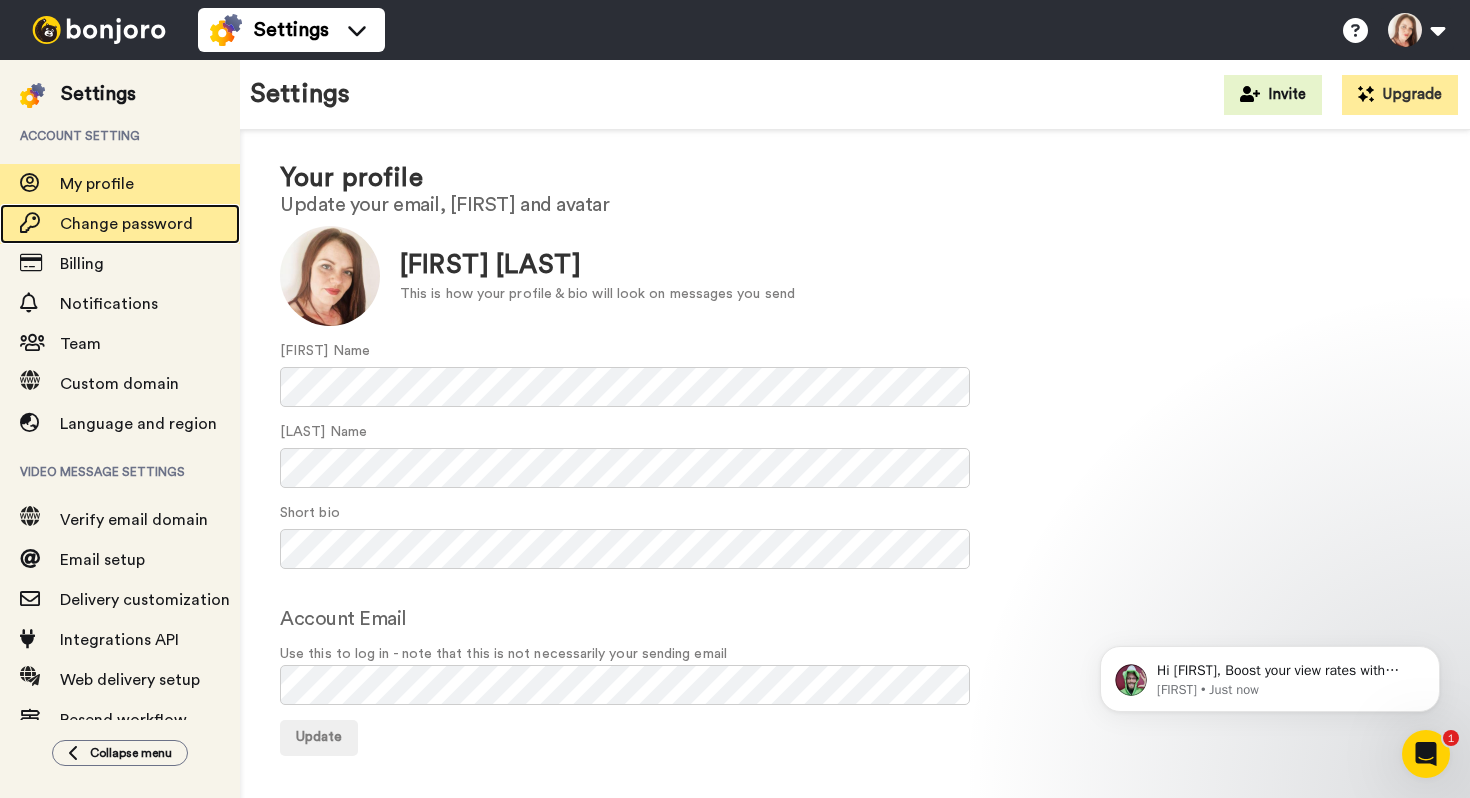 click on "Change password" at bounding box center (150, 224) 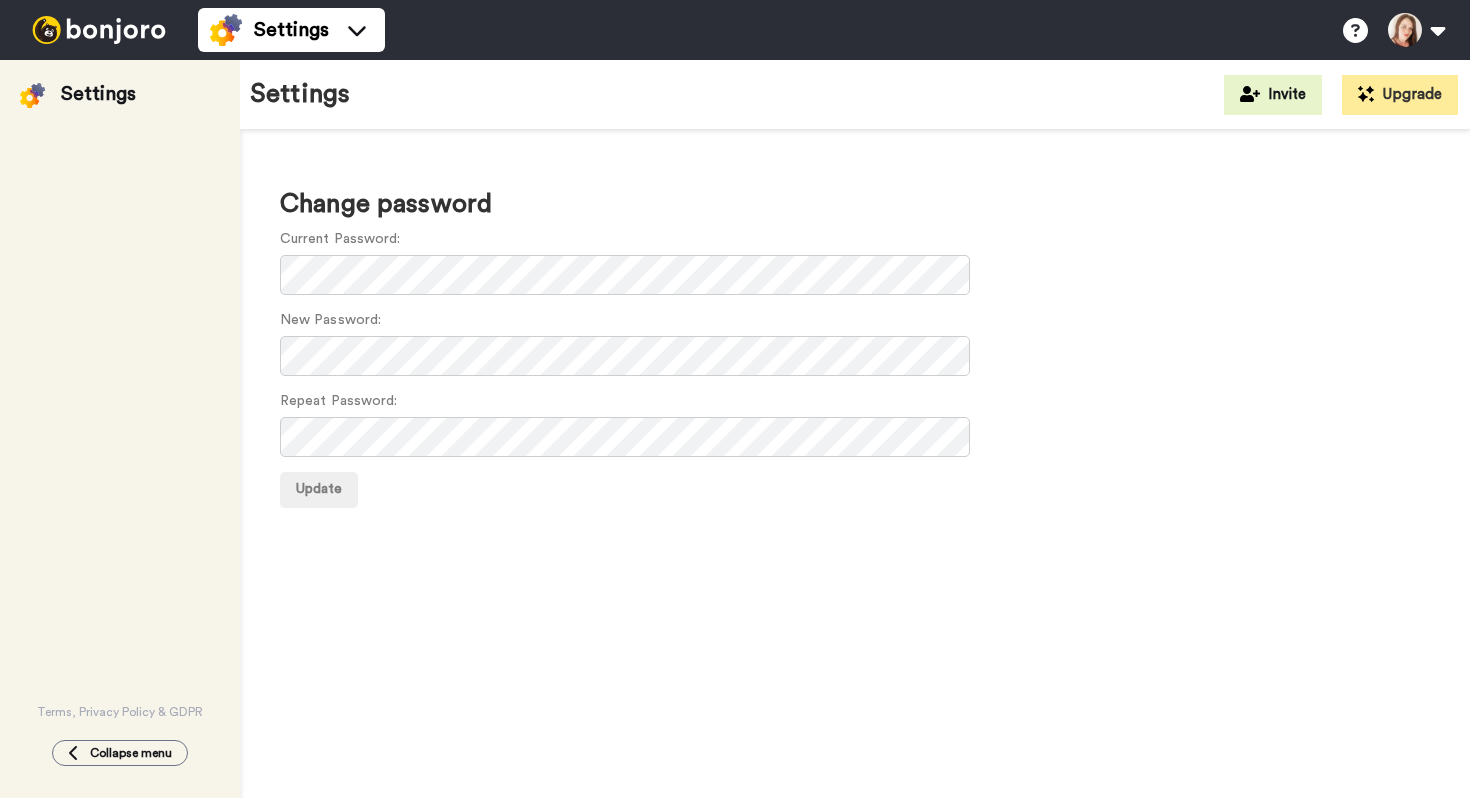 scroll, scrollTop: 0, scrollLeft: 0, axis: both 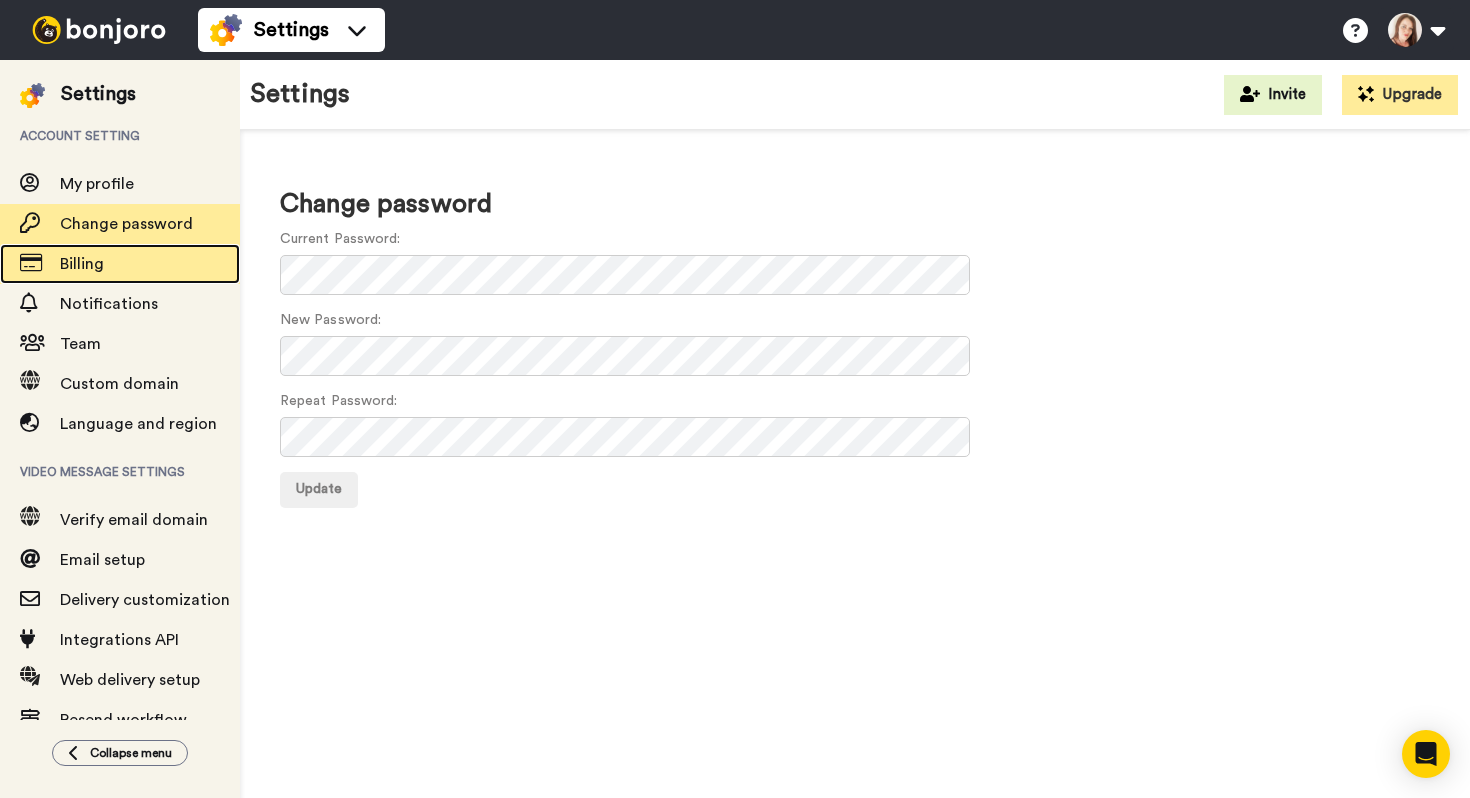 click on "Billing" at bounding box center (150, 264) 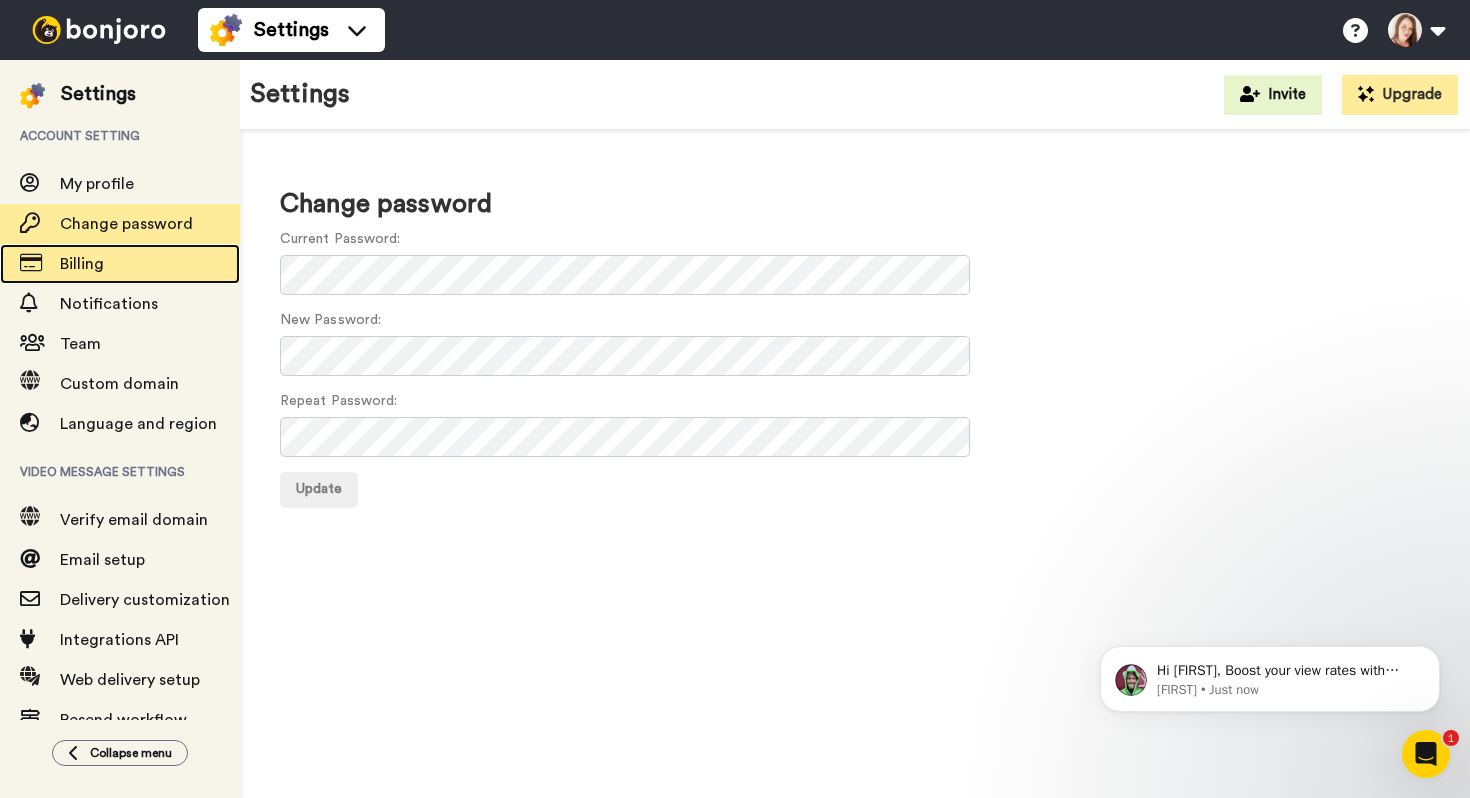 scroll, scrollTop: 0, scrollLeft: 0, axis: both 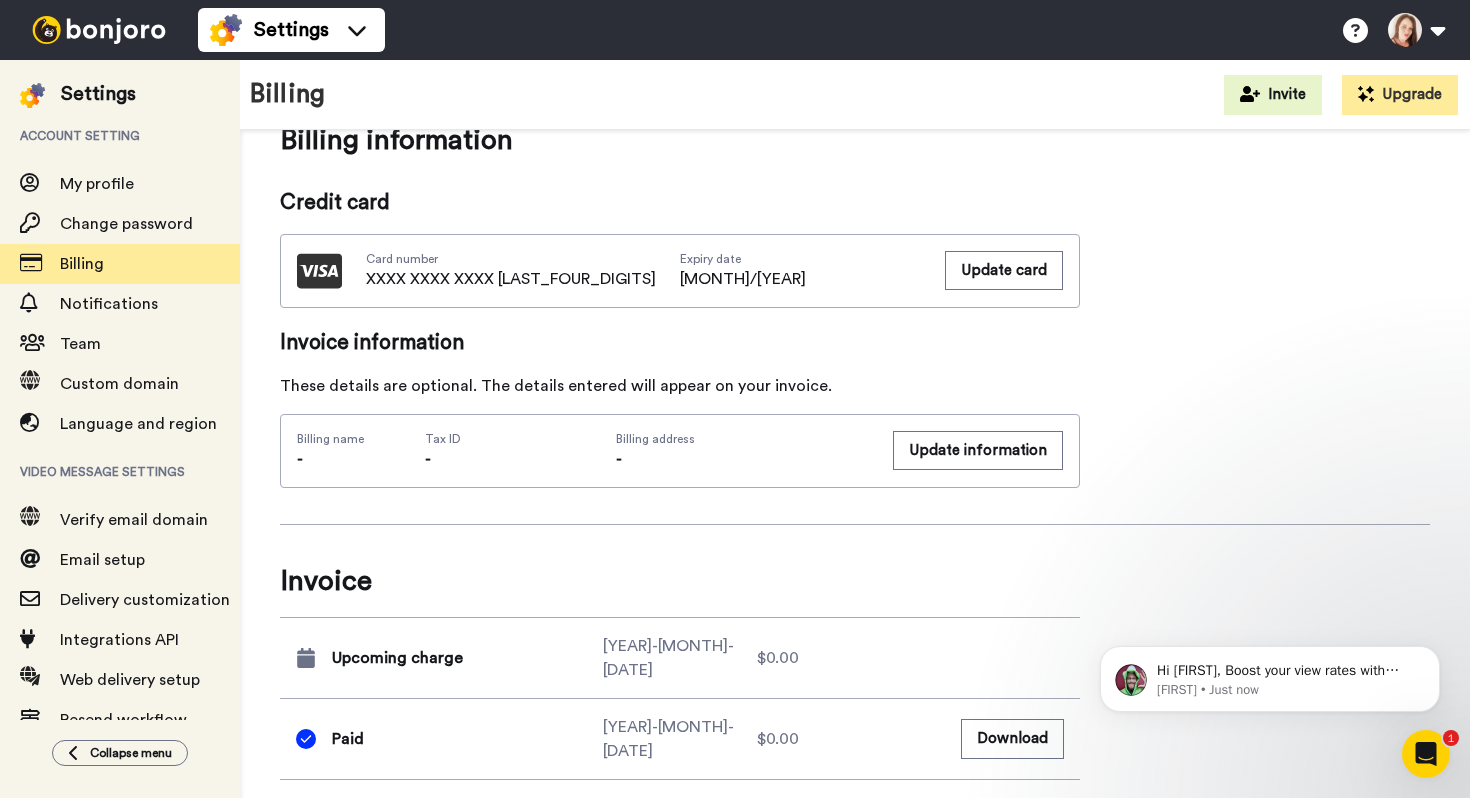 click 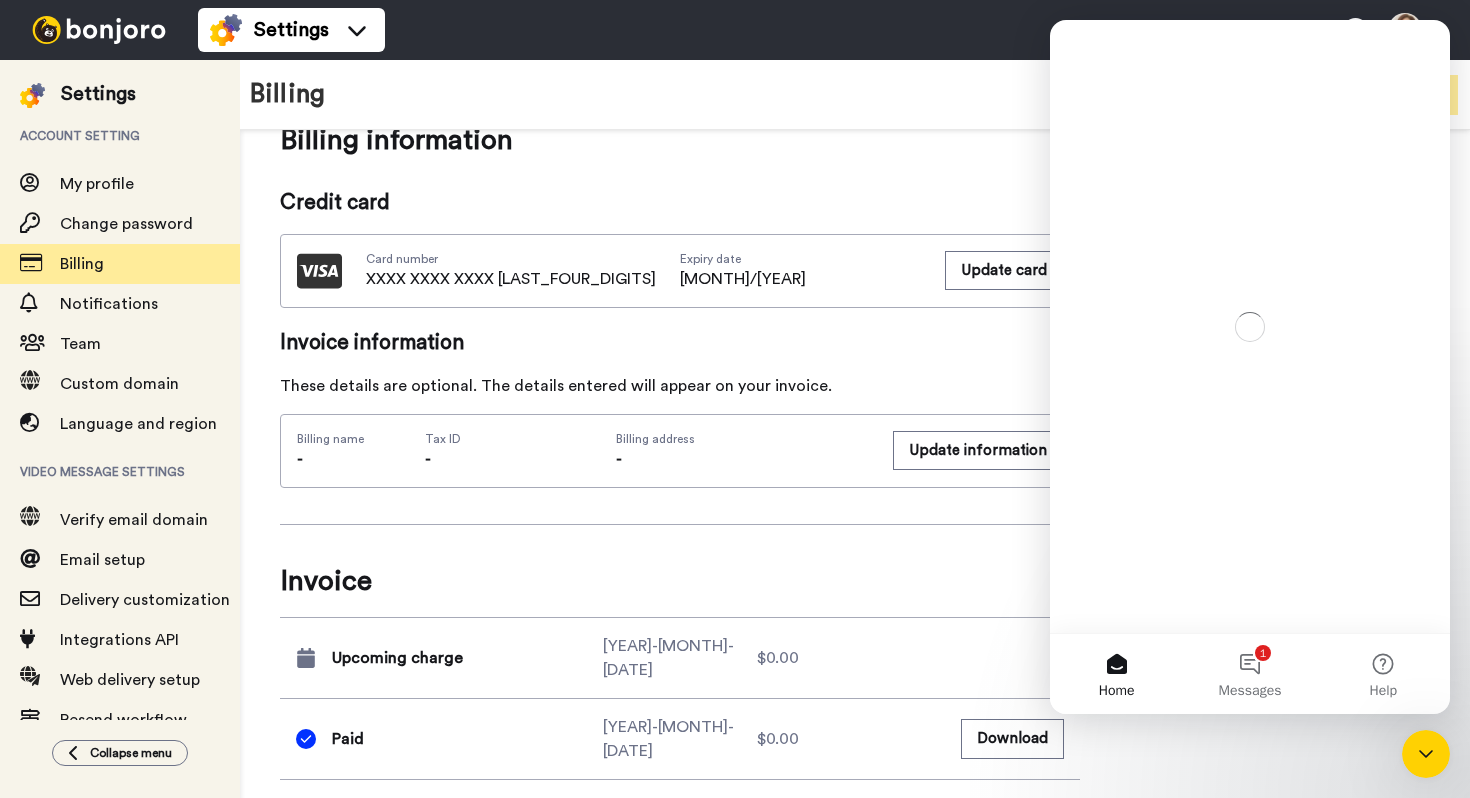 scroll, scrollTop: 0, scrollLeft: 0, axis: both 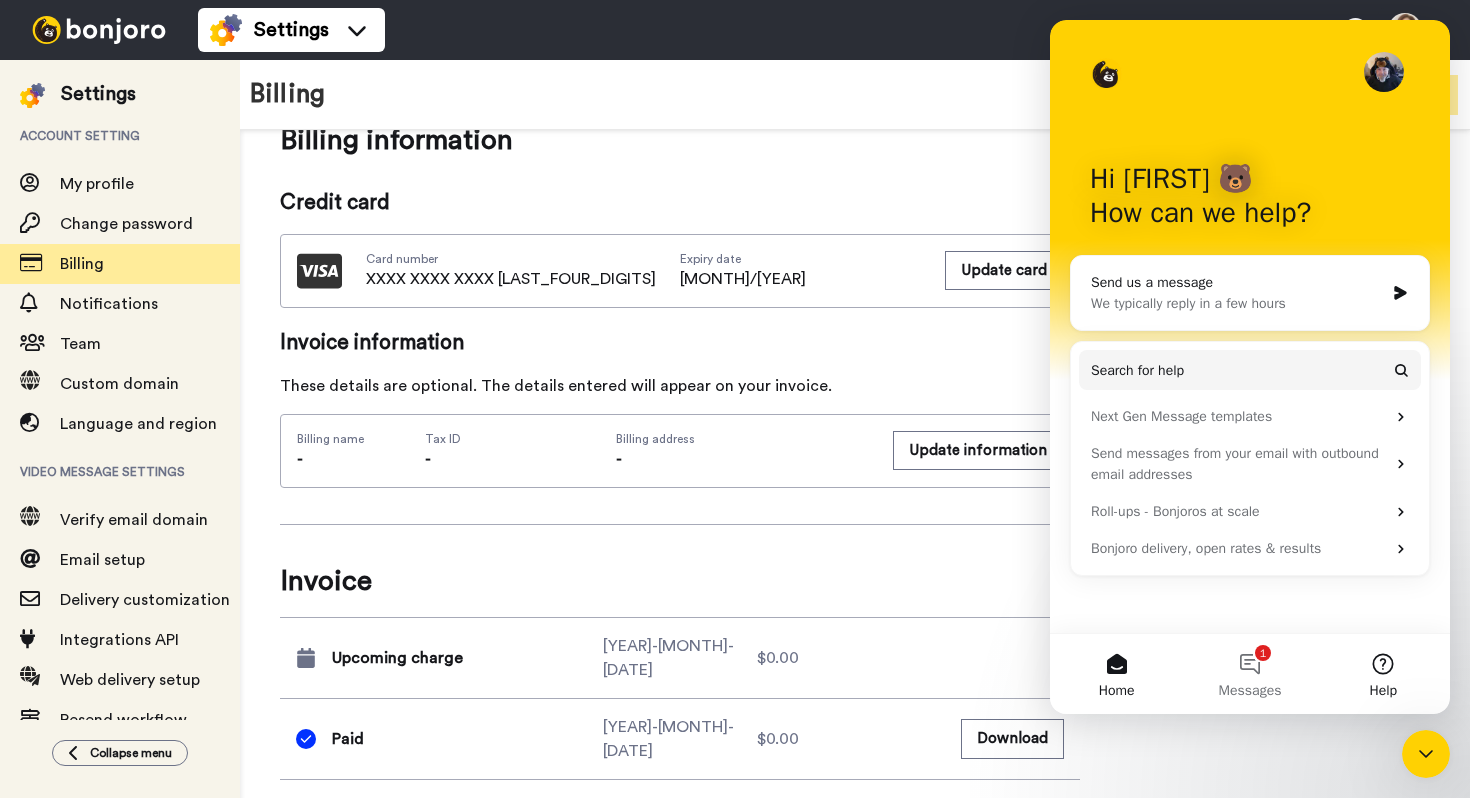 click on "Help" at bounding box center [1383, 691] 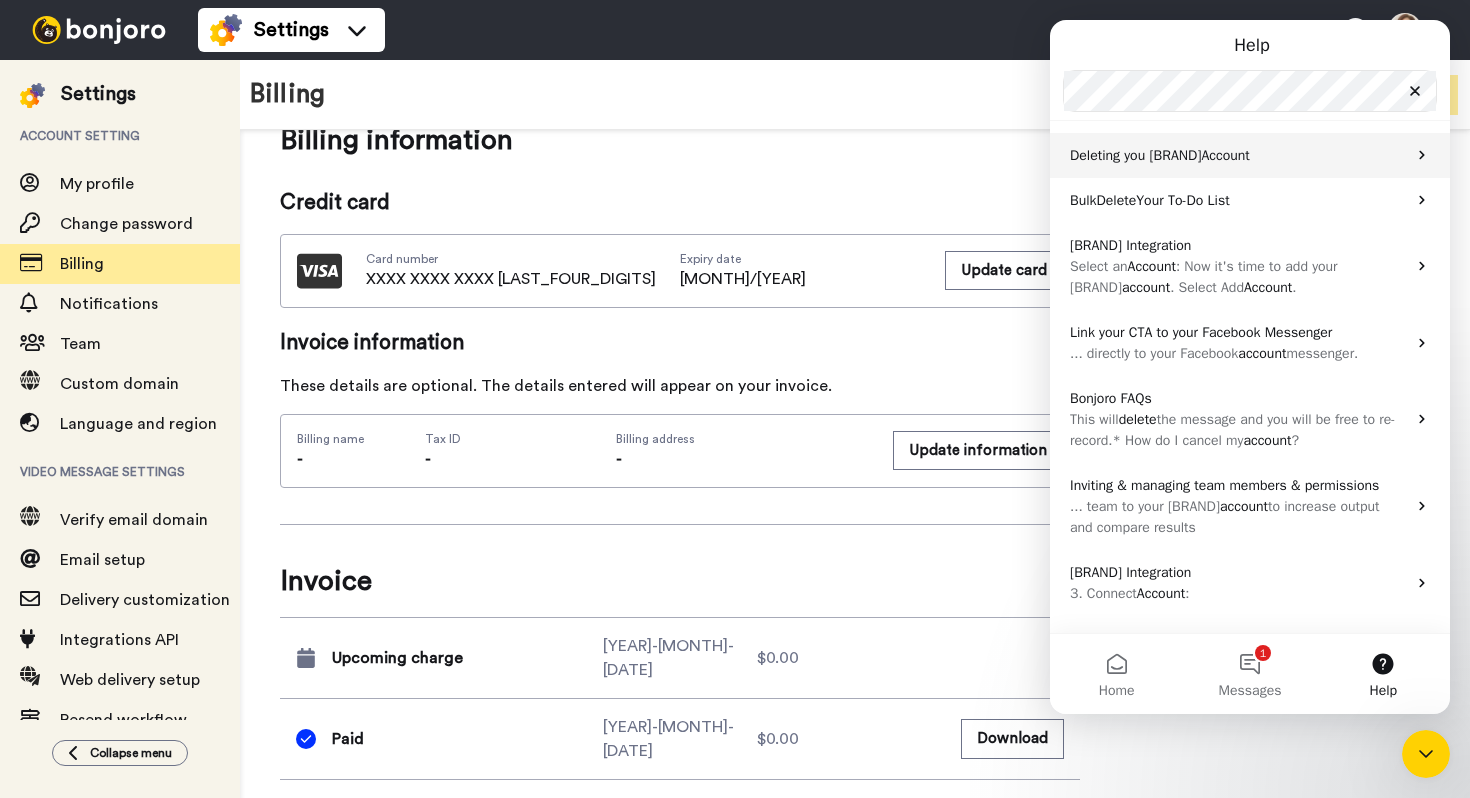 click on "Account" at bounding box center (1225, 155) 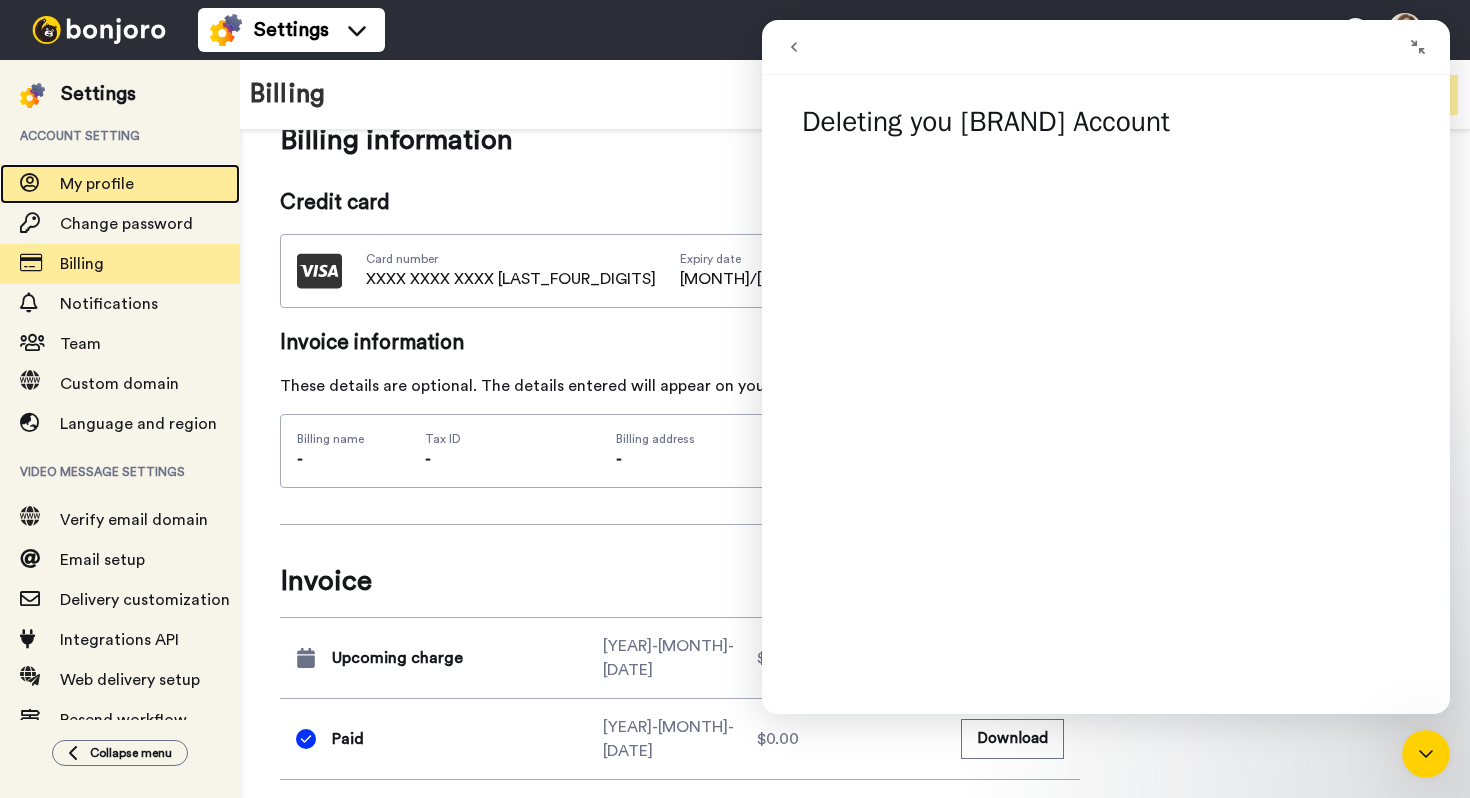 click on "My profile" at bounding box center [97, 184] 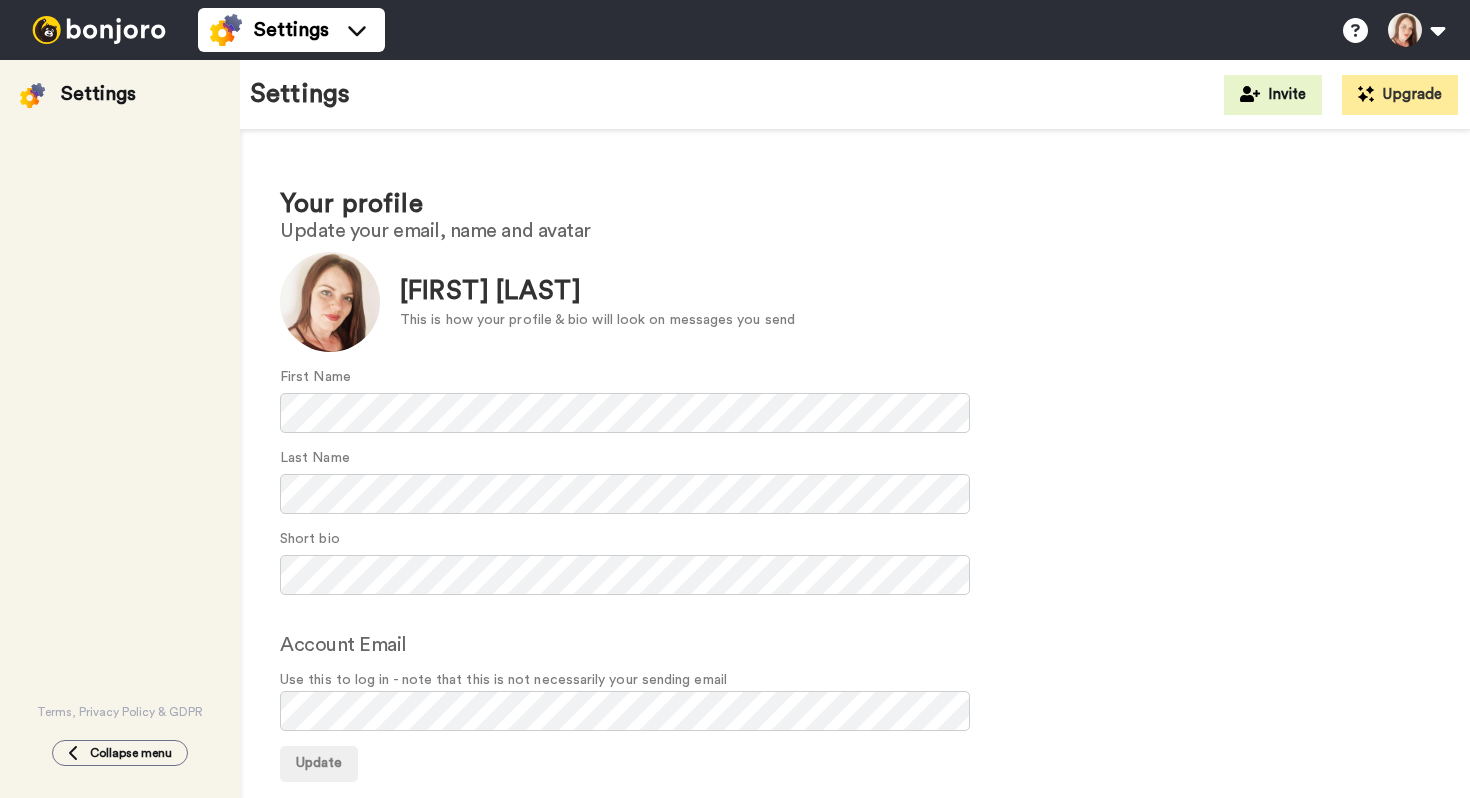 scroll, scrollTop: 0, scrollLeft: 0, axis: both 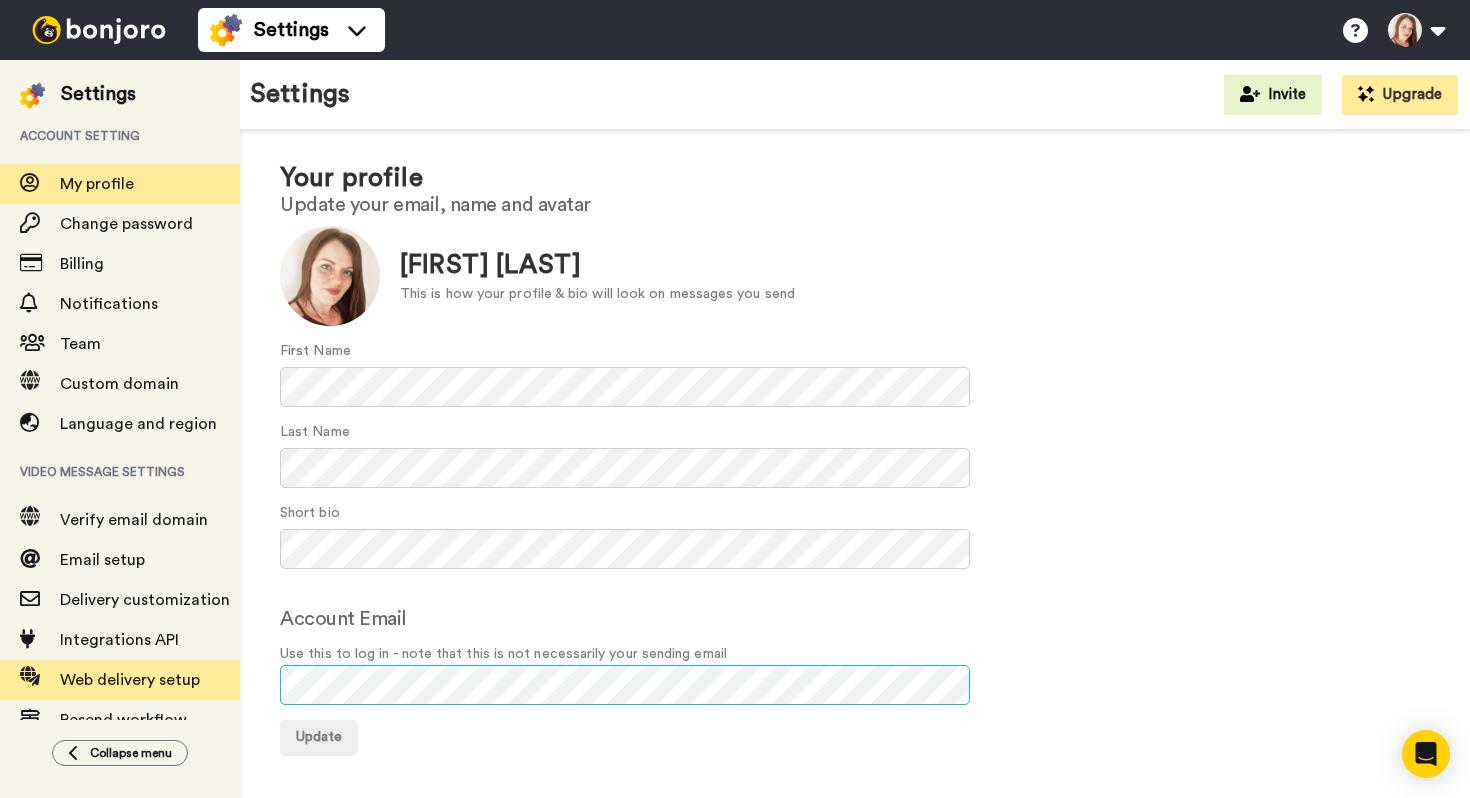 click on "Settings Account setting My profile   Change password   Billing   Notifications   Team   Custom domain   Language and region   Video message settings Verify email domain   Email setup   Delivery customization   Integrations API   Web delivery setup   Resend workflow   Terms, Privacy Policy & GDPR Collapse menu
Settings
Invite Upgrade
Your profile
Update your email, name and avatar
Update
[FIRST] [LAST]" at bounding box center [735, 429] 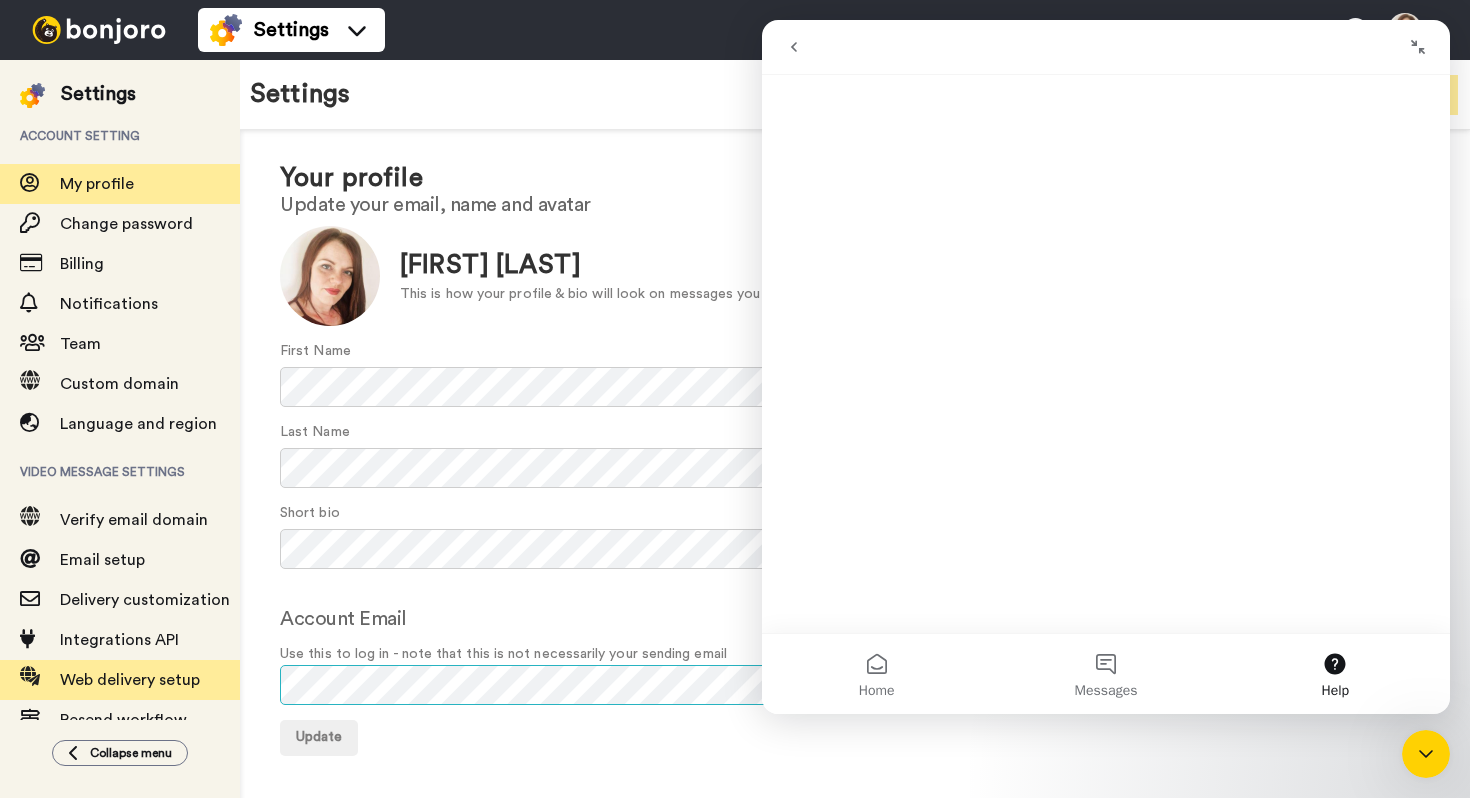 scroll, scrollTop: 0, scrollLeft: 0, axis: both 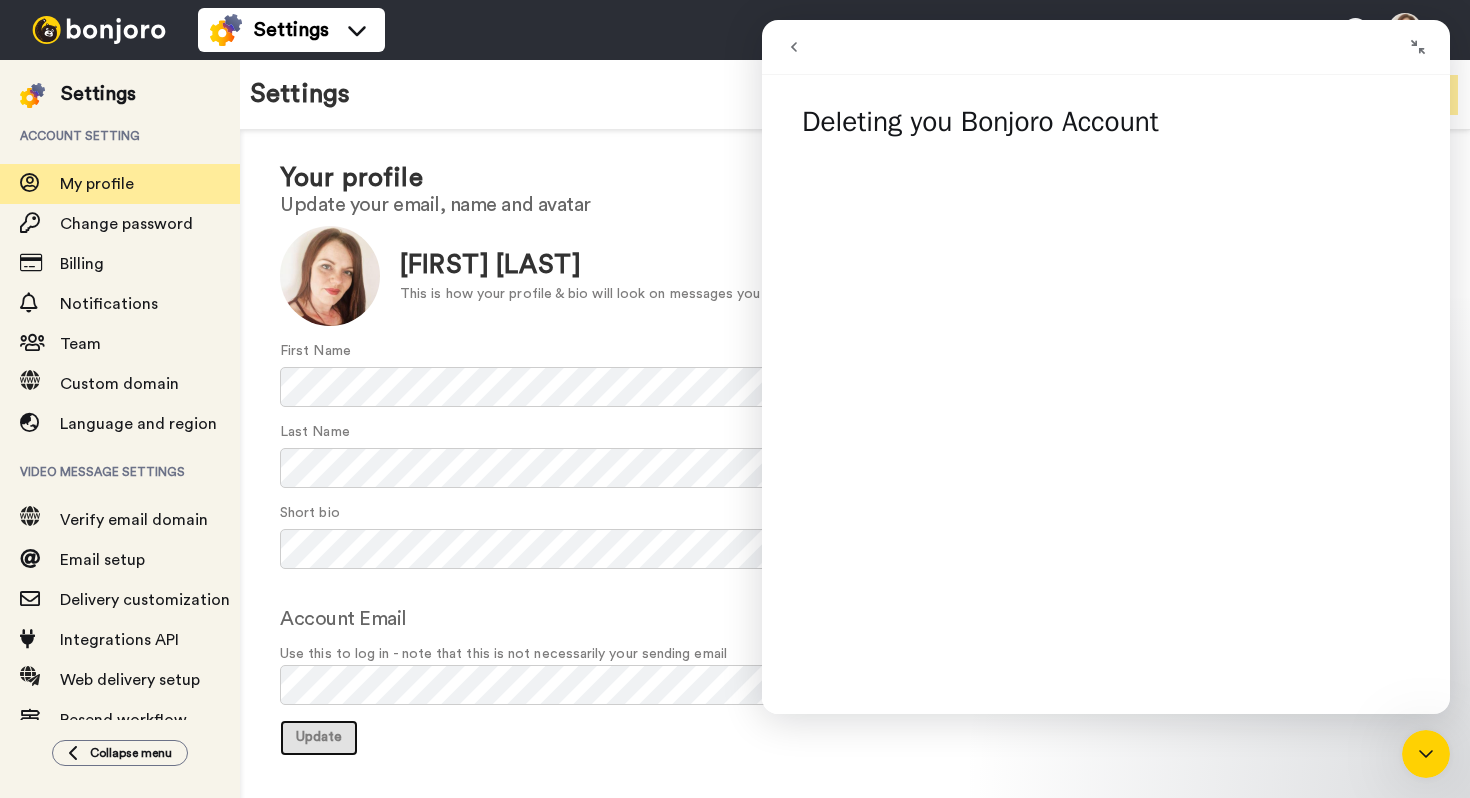 type 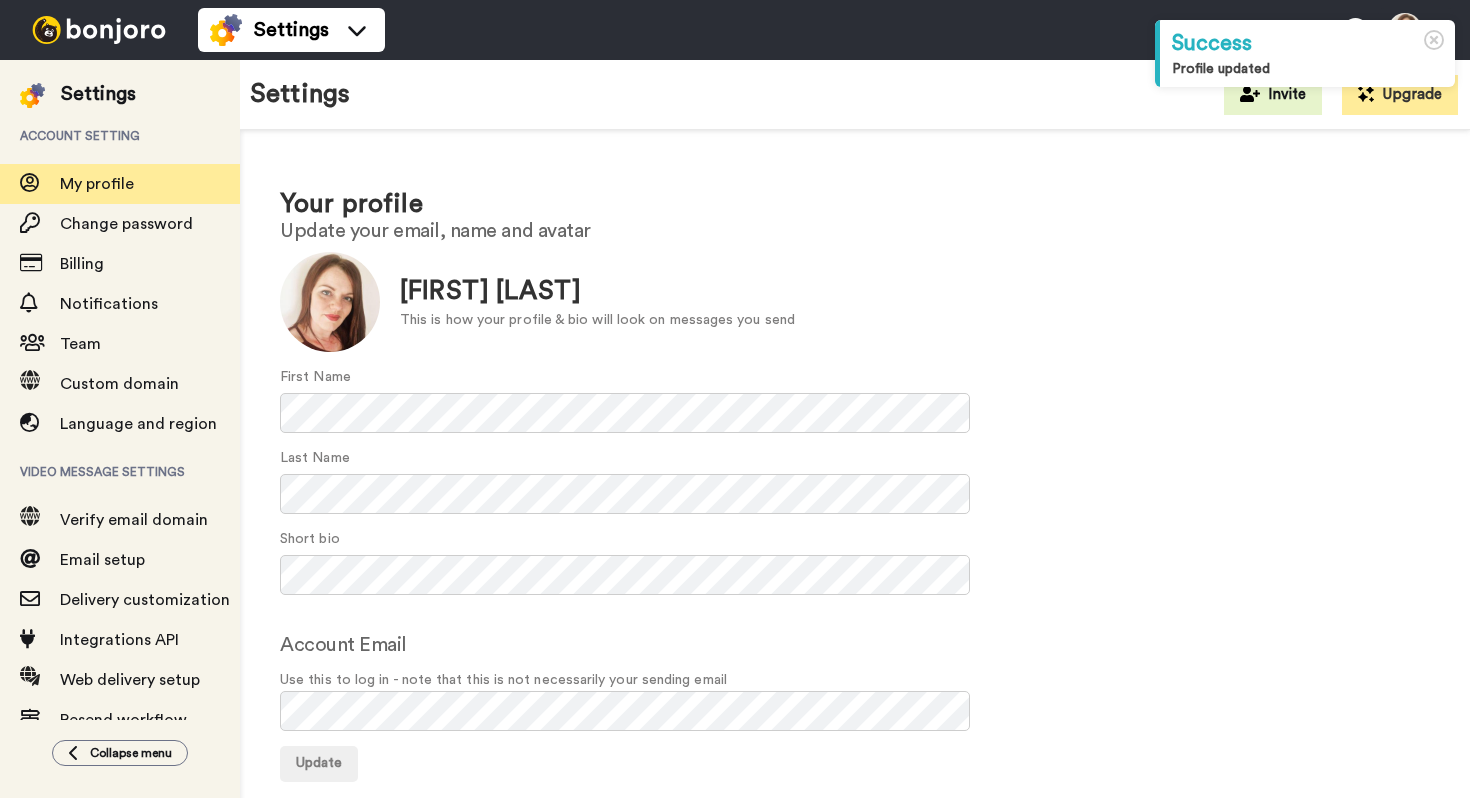 scroll, scrollTop: 0, scrollLeft: 0, axis: both 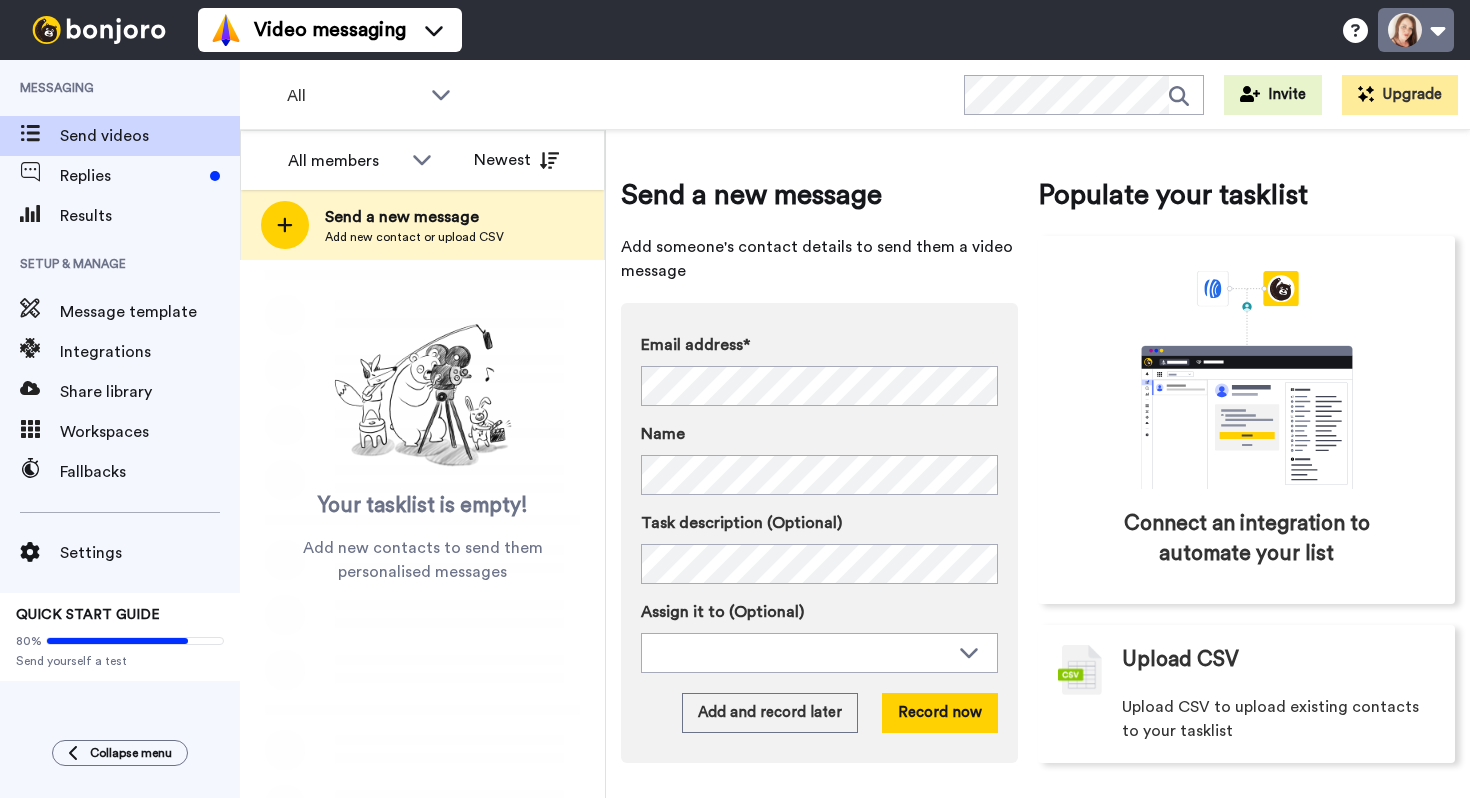 click at bounding box center (1416, 30) 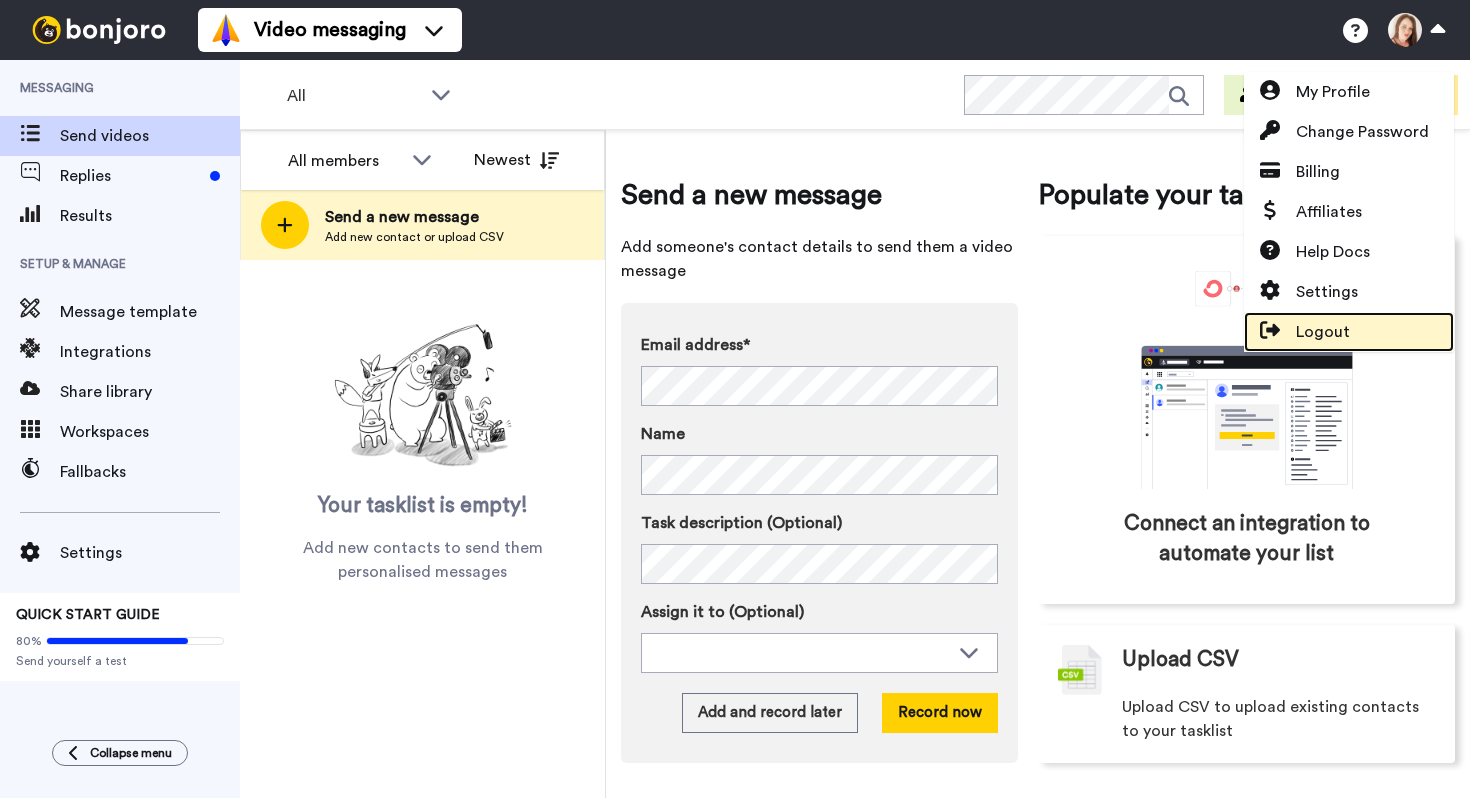 click on "Logout" at bounding box center [1323, 332] 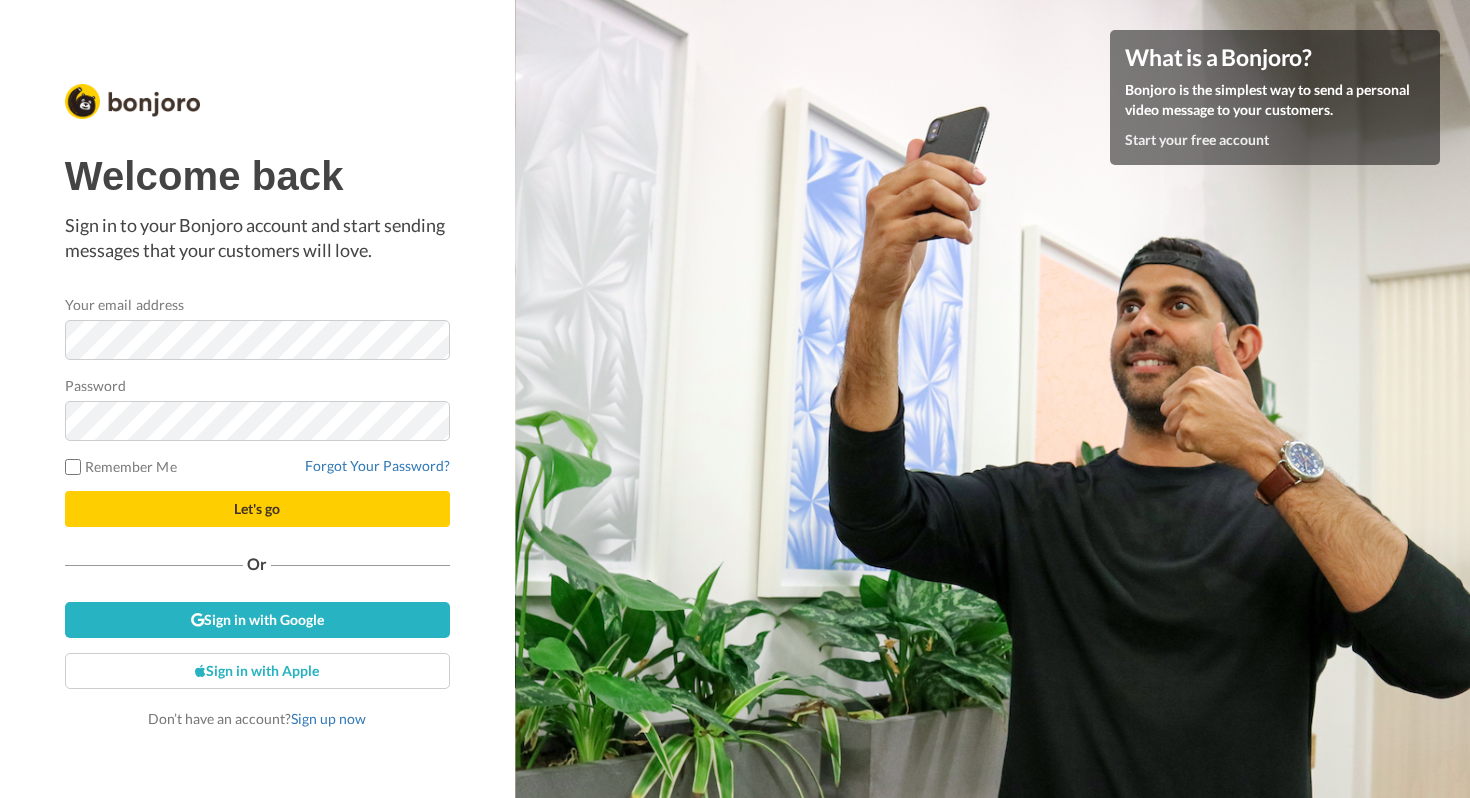 scroll, scrollTop: 0, scrollLeft: 0, axis: both 